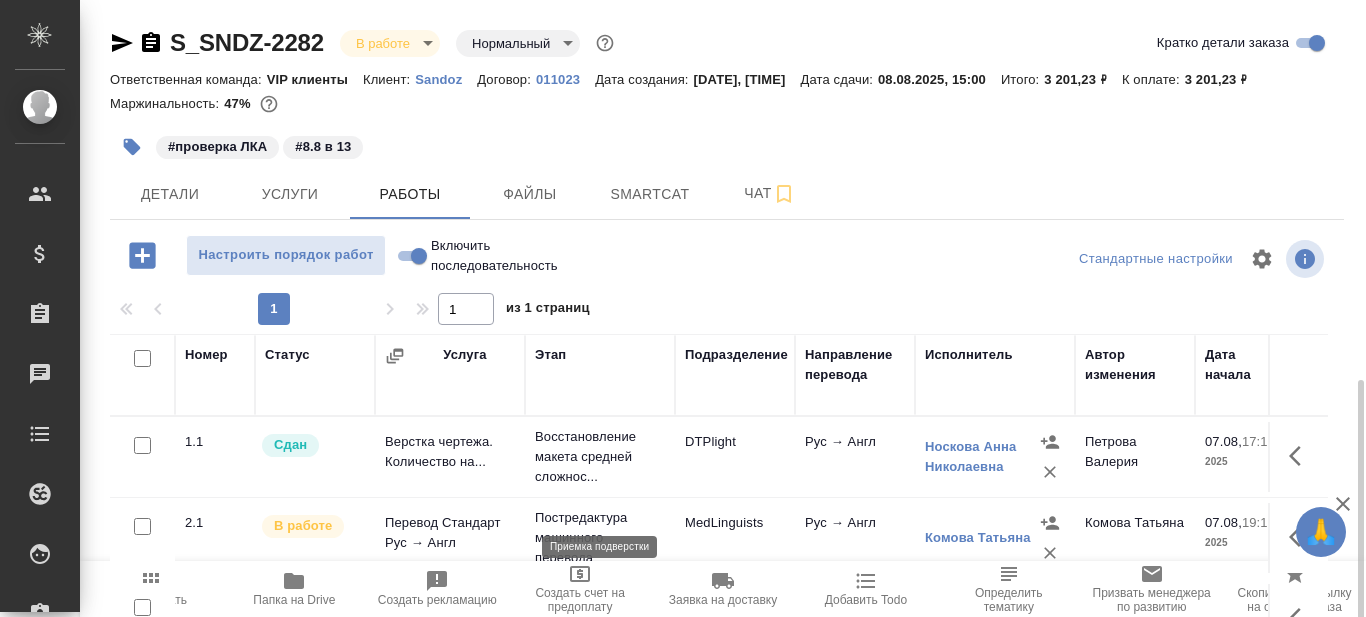 scroll, scrollTop: 0, scrollLeft: 0, axis: both 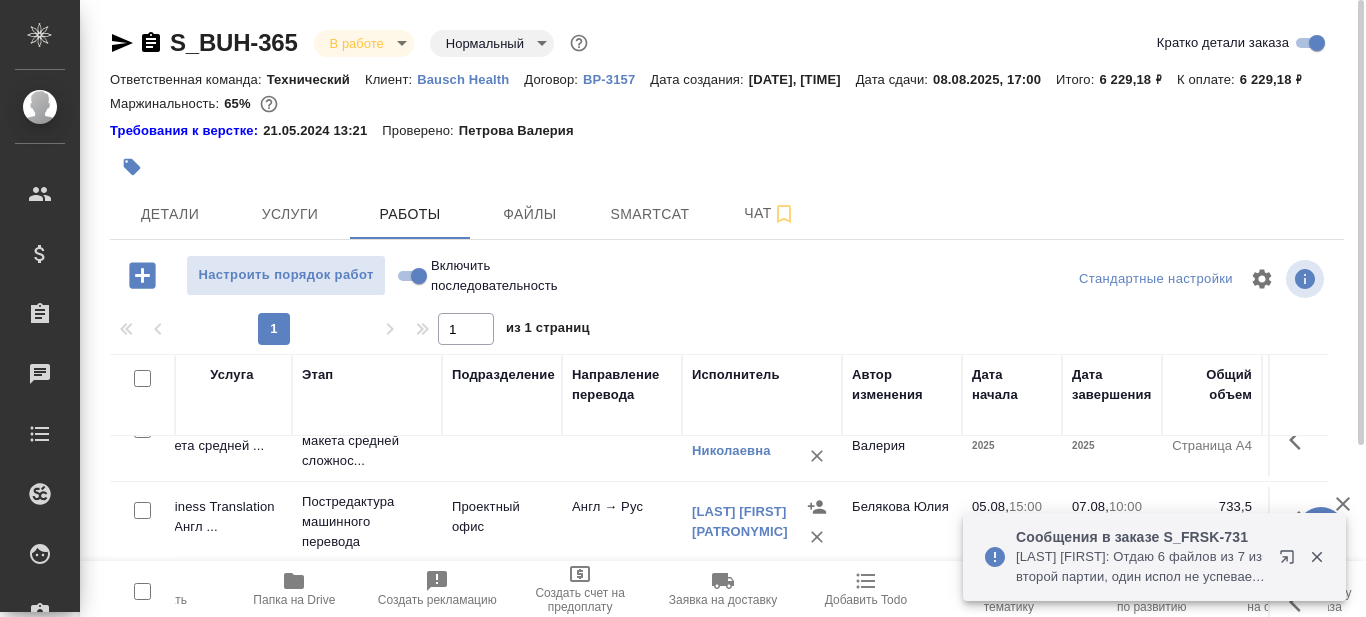 click 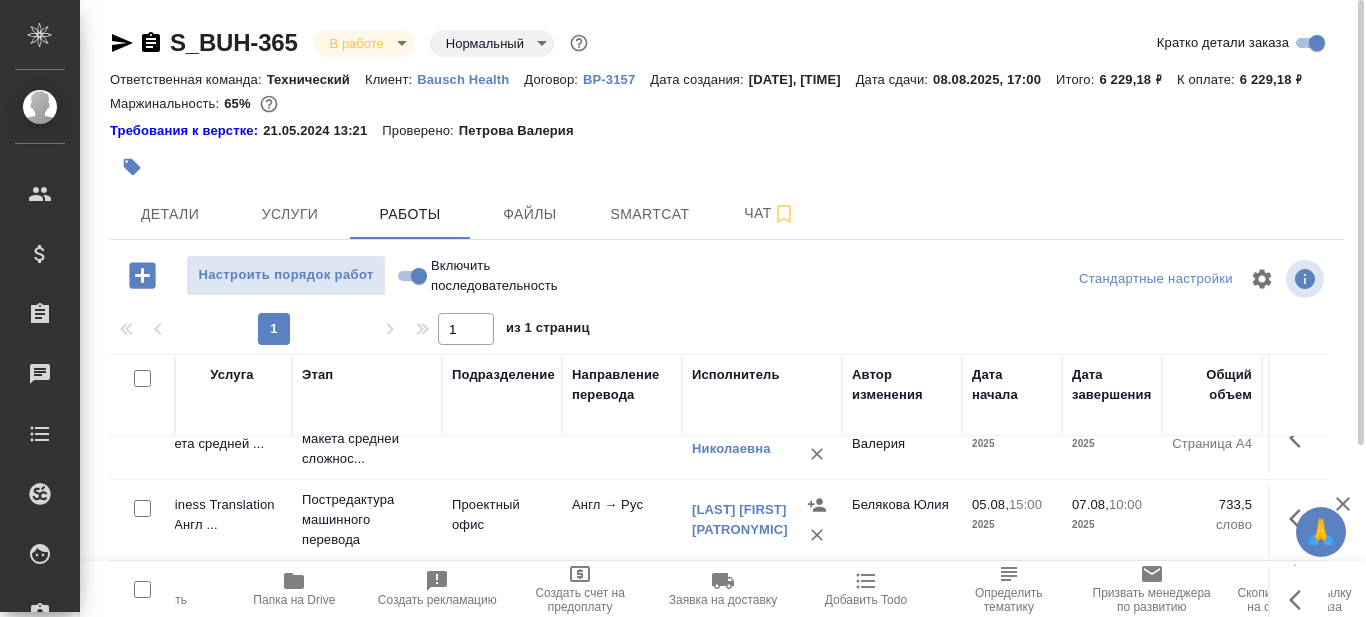 scroll, scrollTop: 0, scrollLeft: 233, axis: horizontal 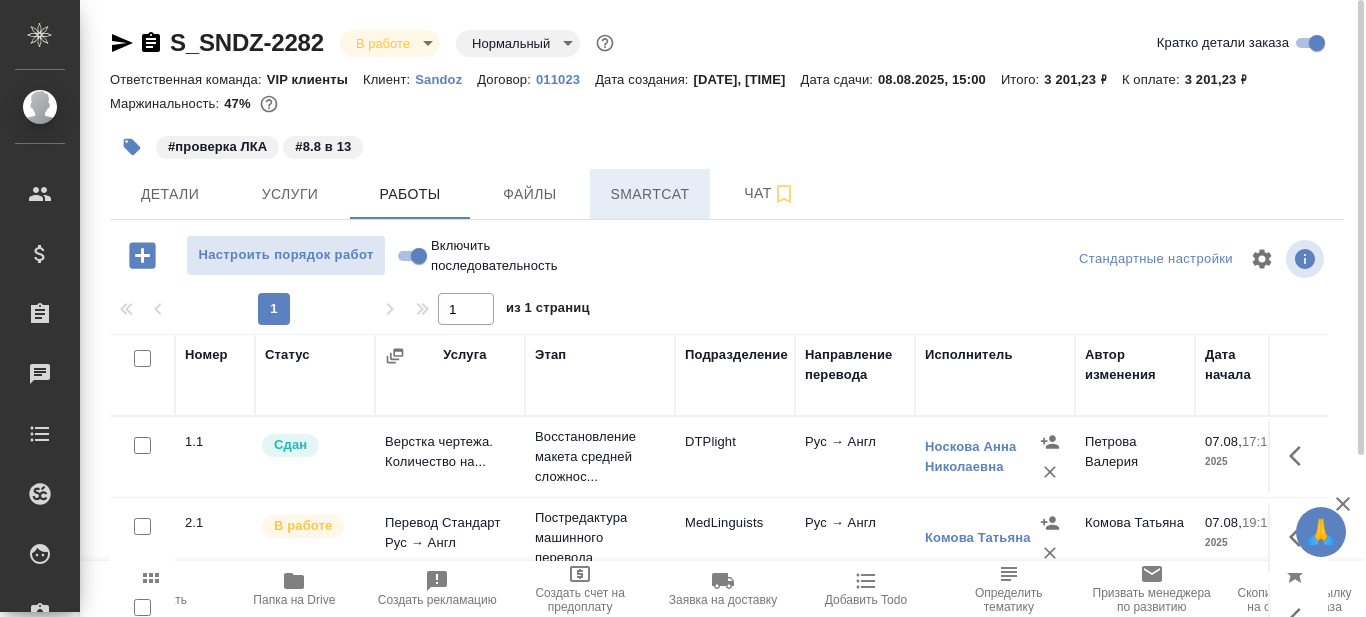 click on "Smartcat" at bounding box center (650, 194) 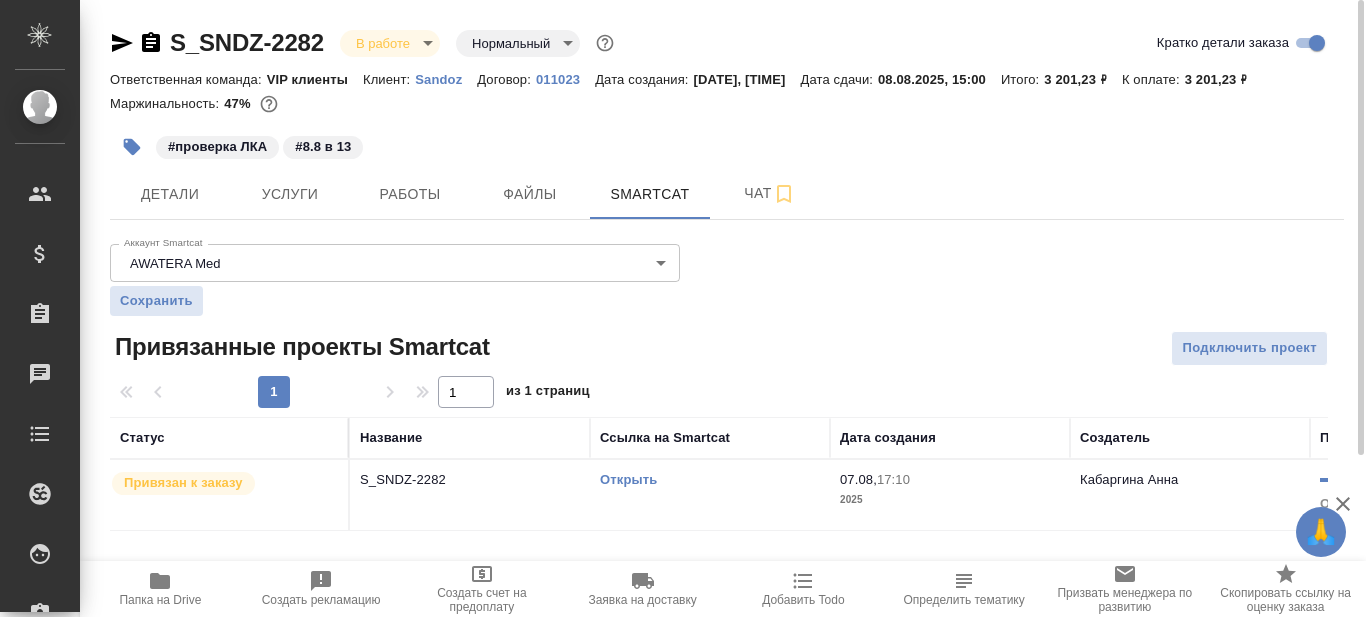 click on "Открыть" at bounding box center (628, 479) 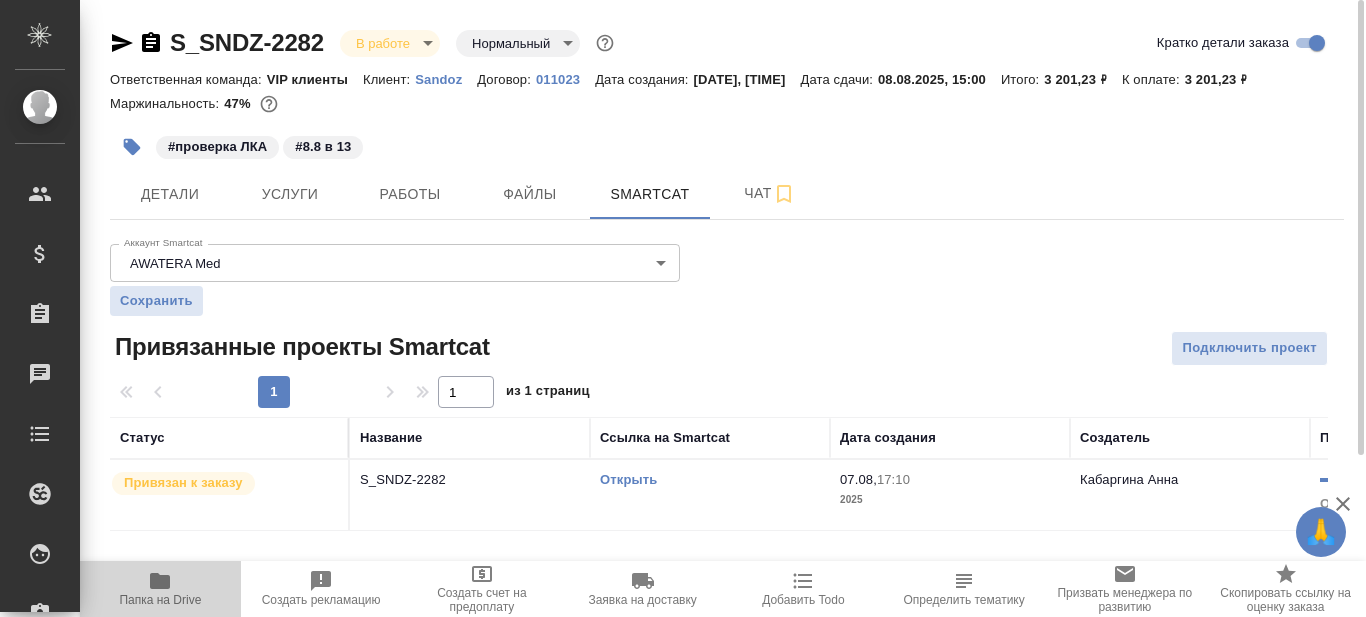 click 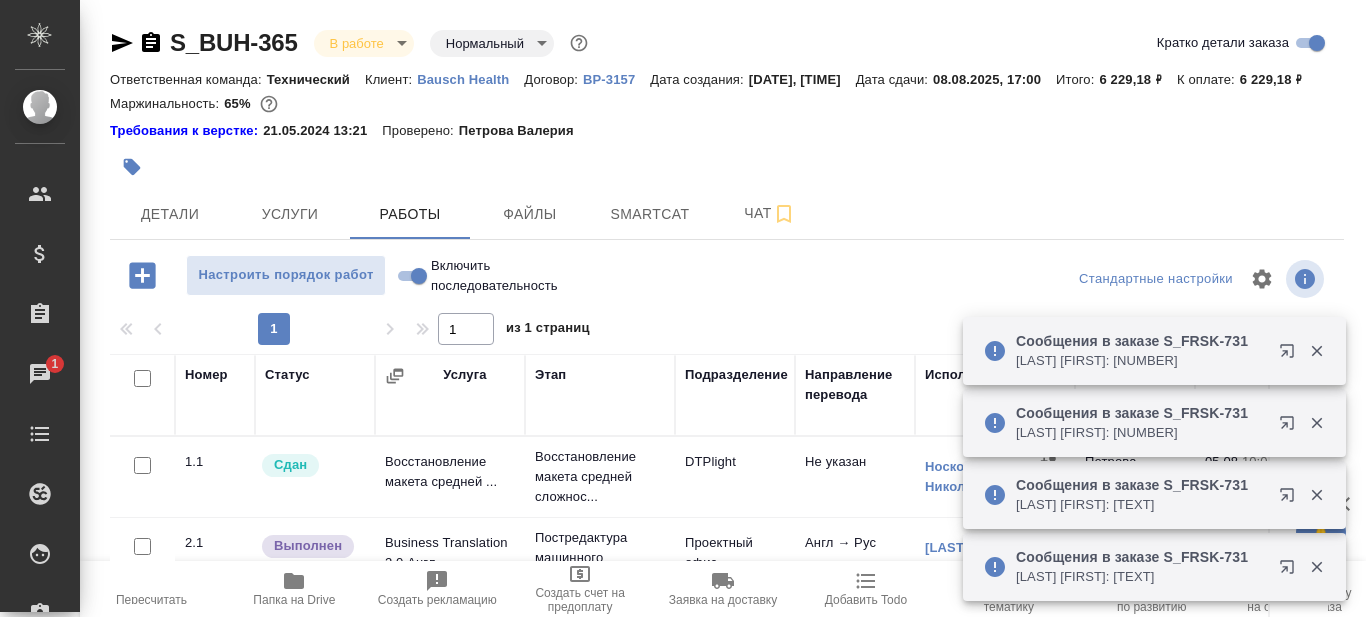 scroll, scrollTop: 0, scrollLeft: 0, axis: both 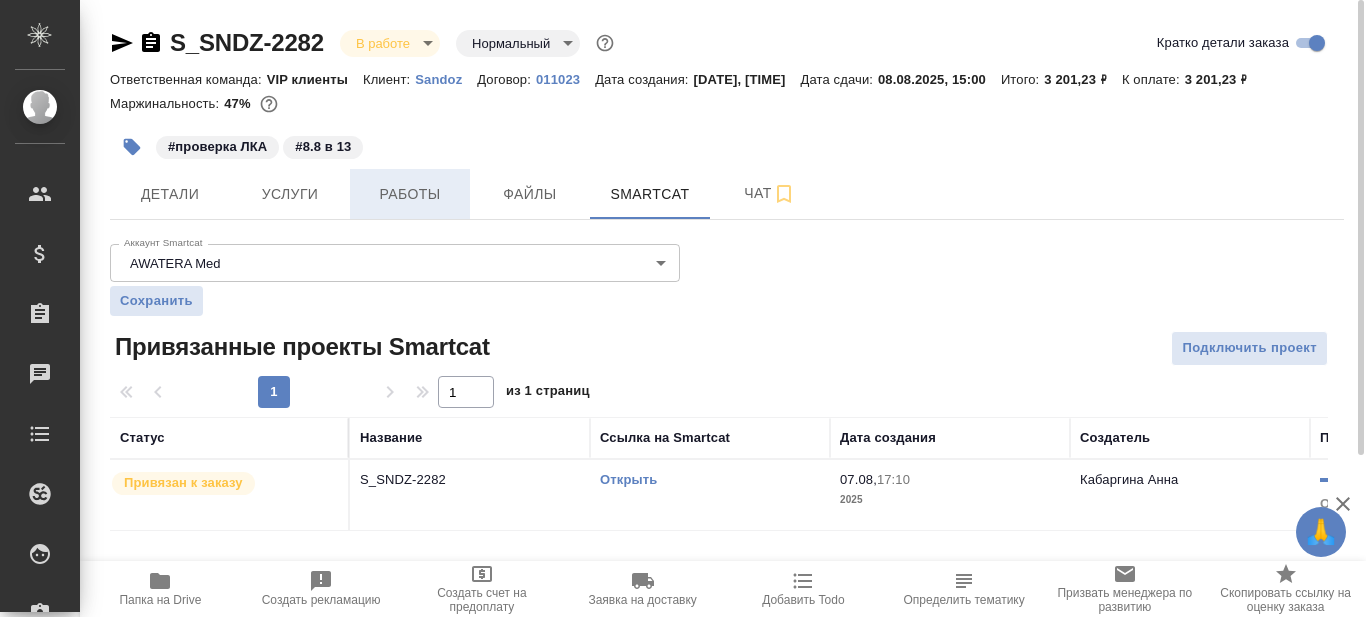 click on "Работы" at bounding box center [410, 194] 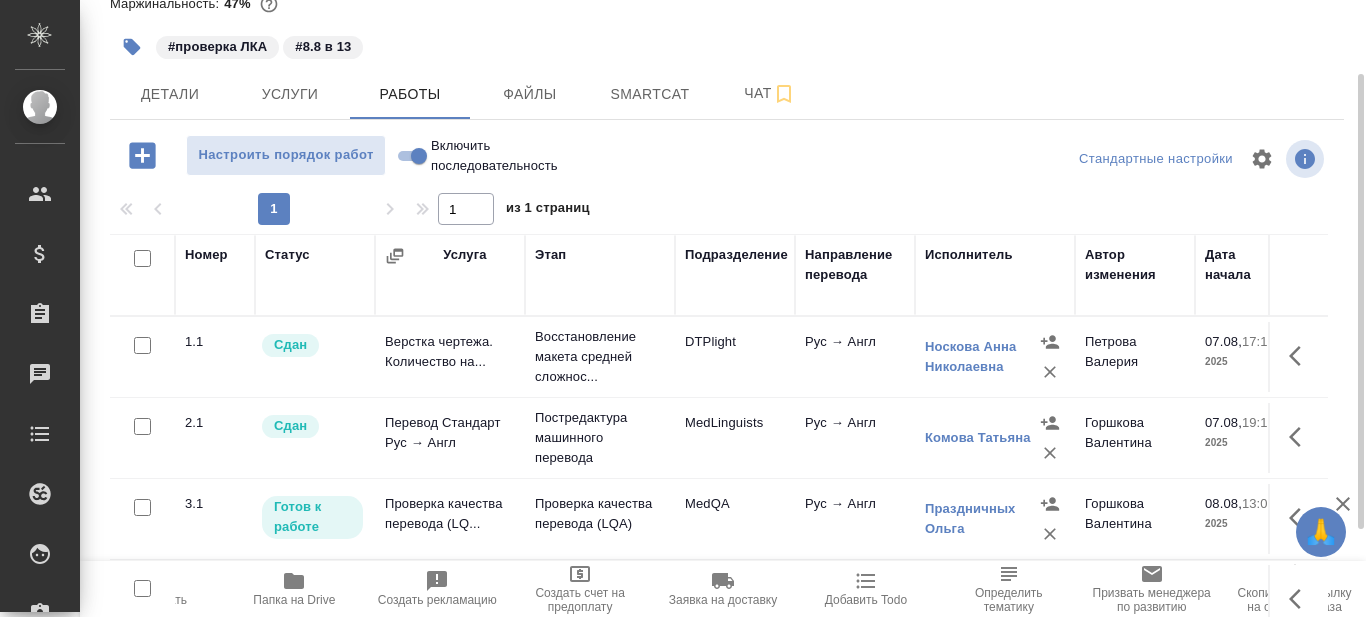 scroll, scrollTop: 200, scrollLeft: 0, axis: vertical 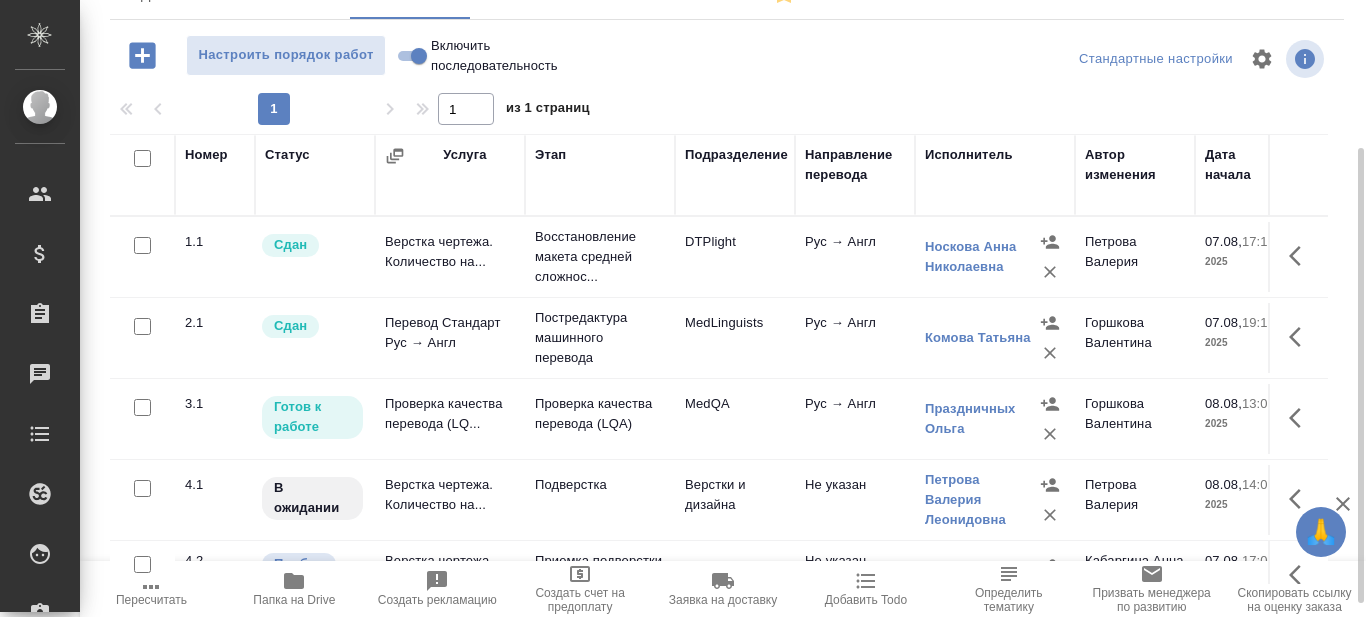 click on "Проверка качества перевода (LQ..." at bounding box center [450, 257] 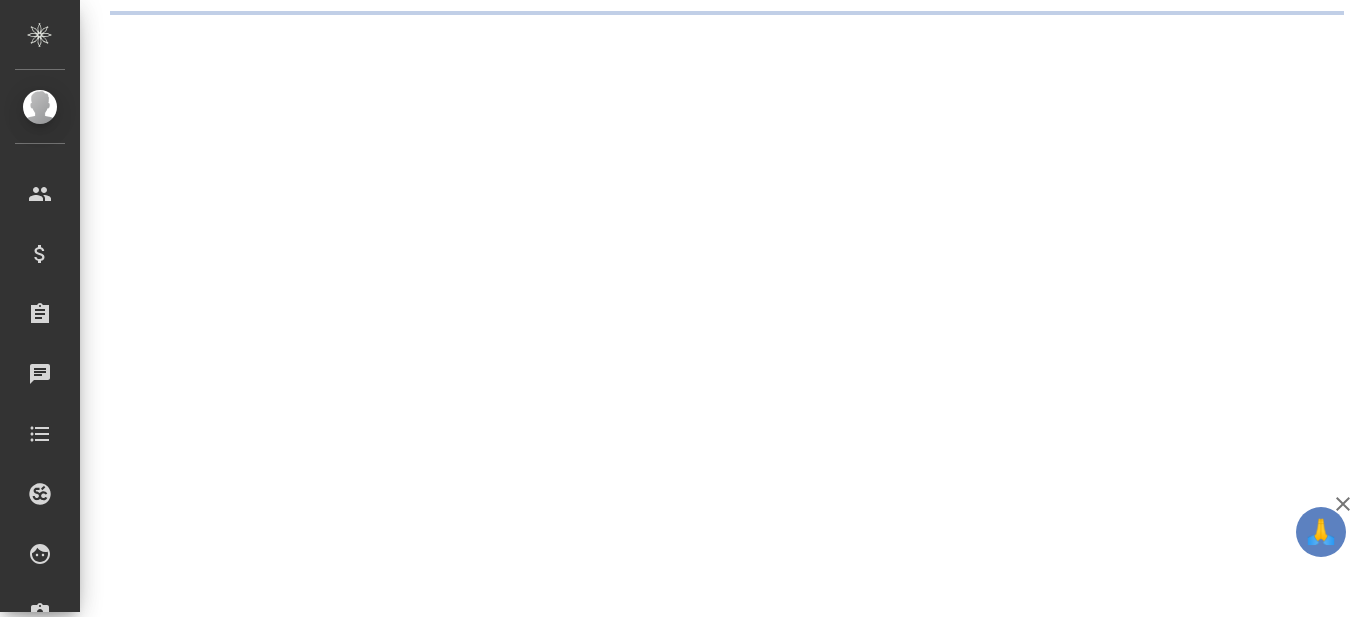 scroll, scrollTop: 0, scrollLeft: 0, axis: both 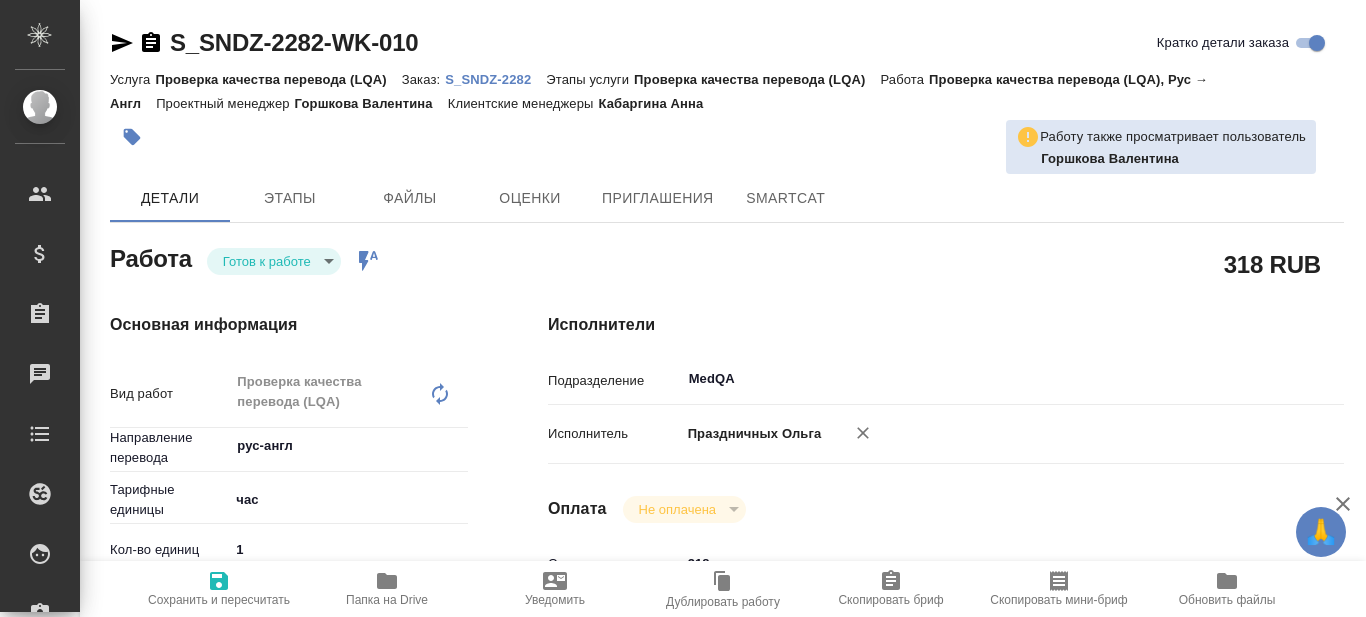 type on "x" 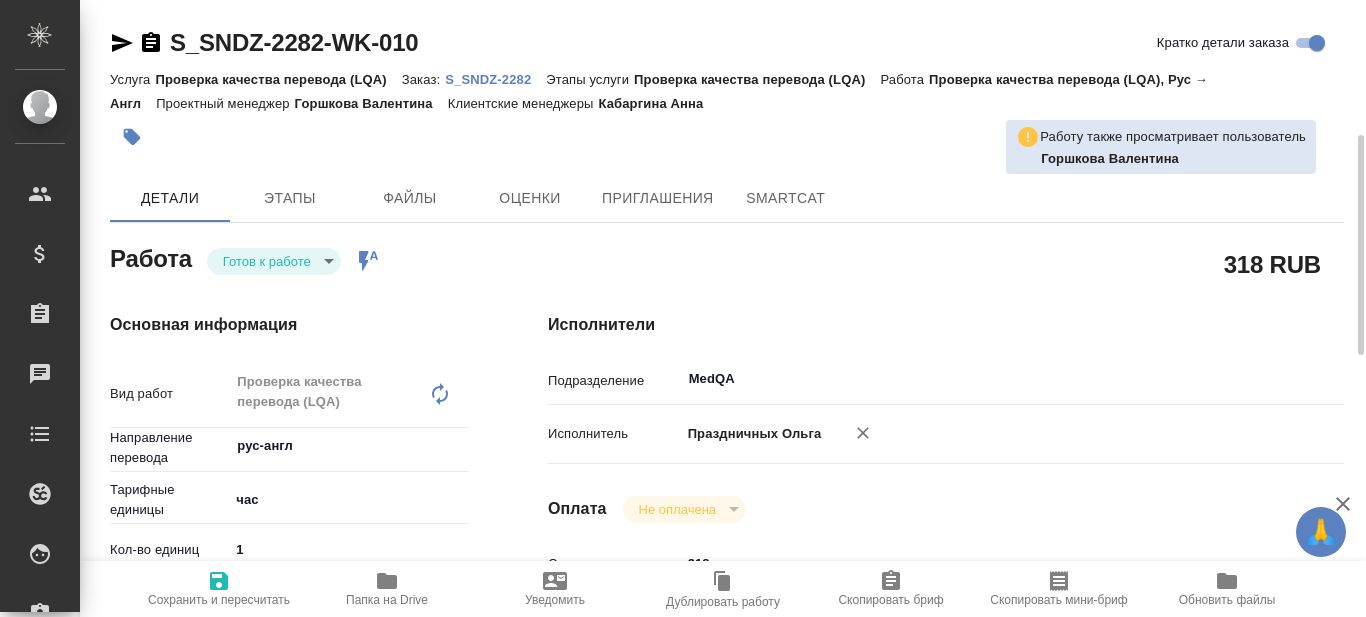type on "x" 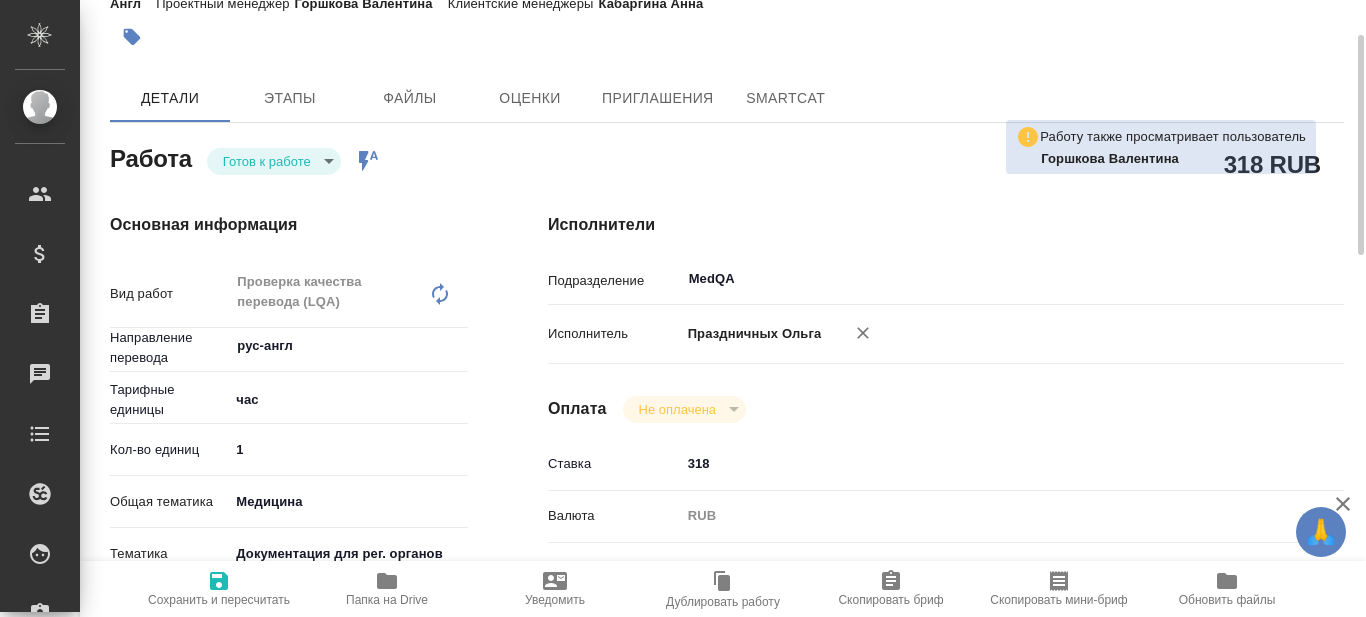 scroll, scrollTop: 200, scrollLeft: 0, axis: vertical 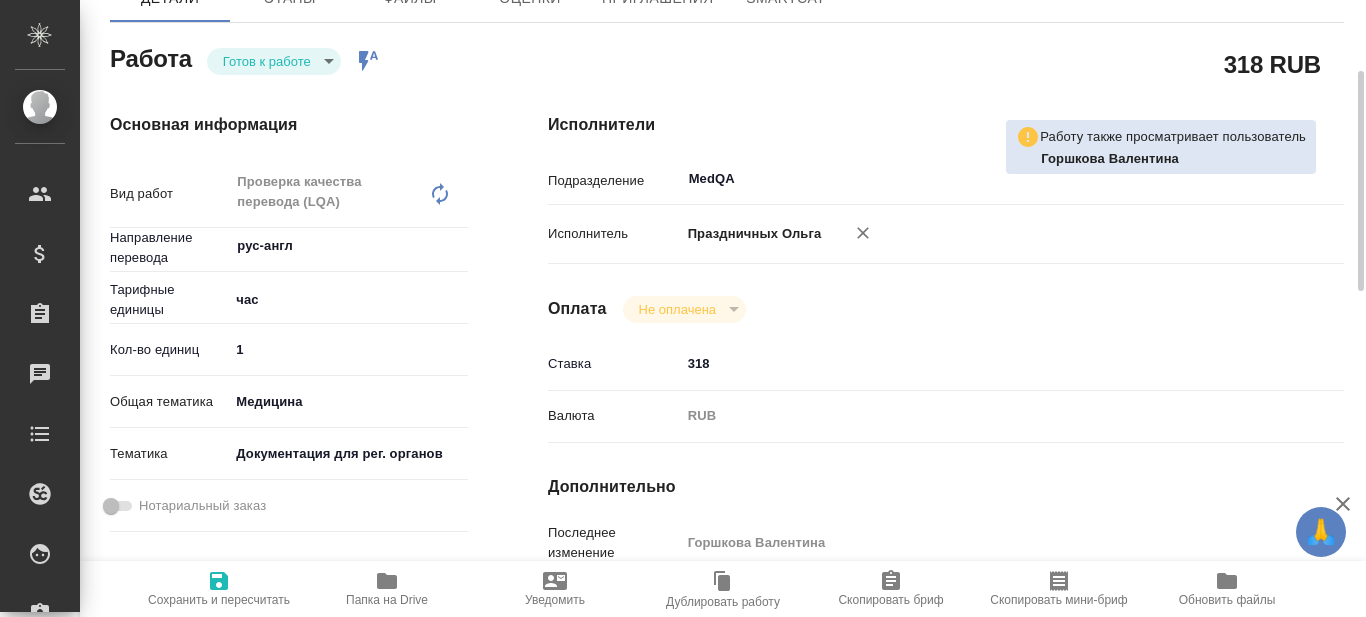 type on "x" 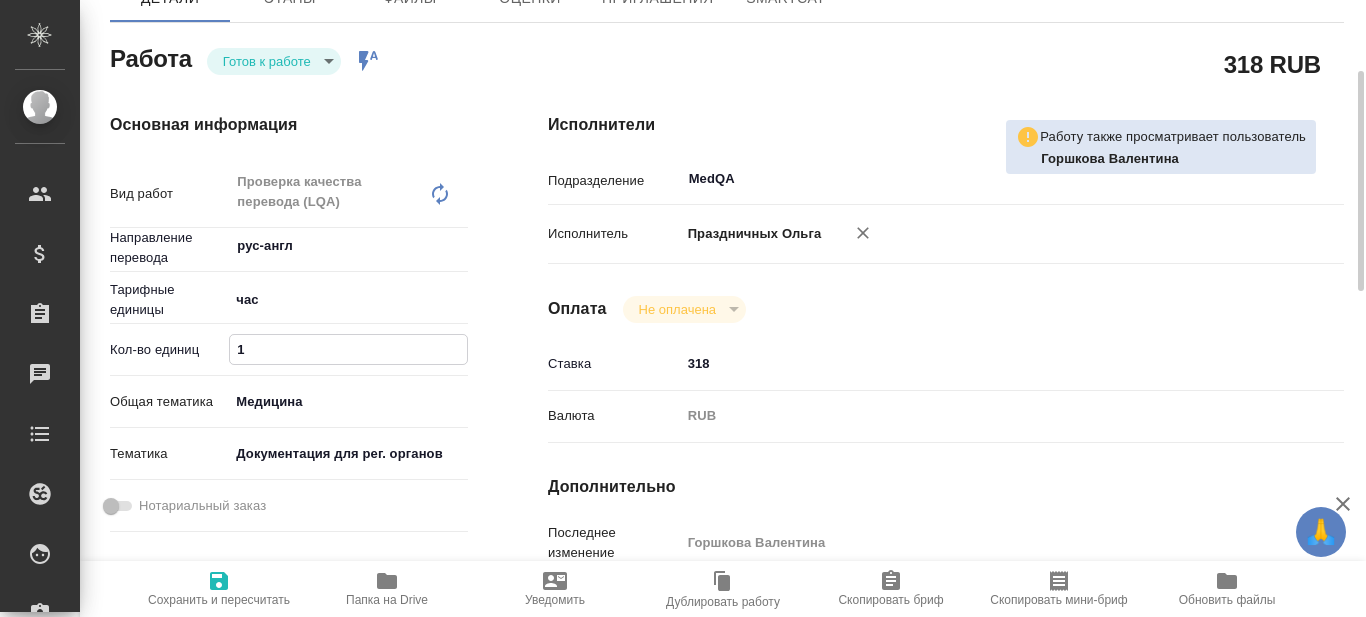 drag, startPoint x: 271, startPoint y: 348, endPoint x: 228, endPoint y: 353, distance: 43.289722 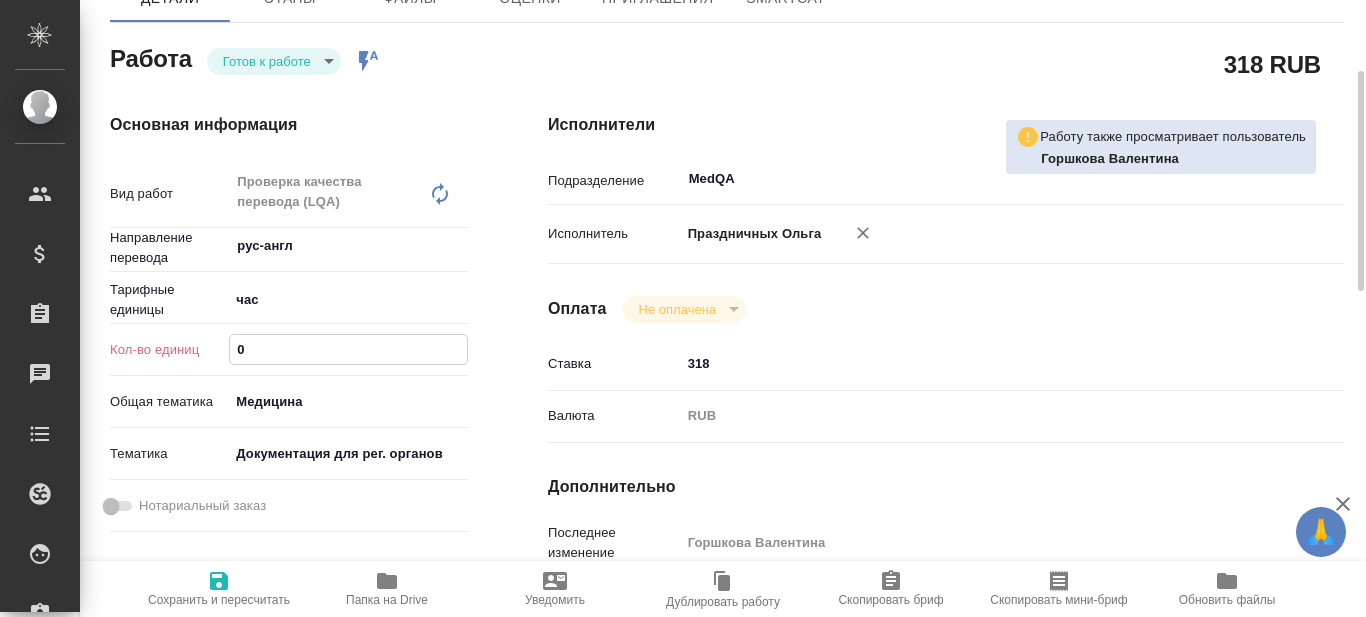 type on "05" 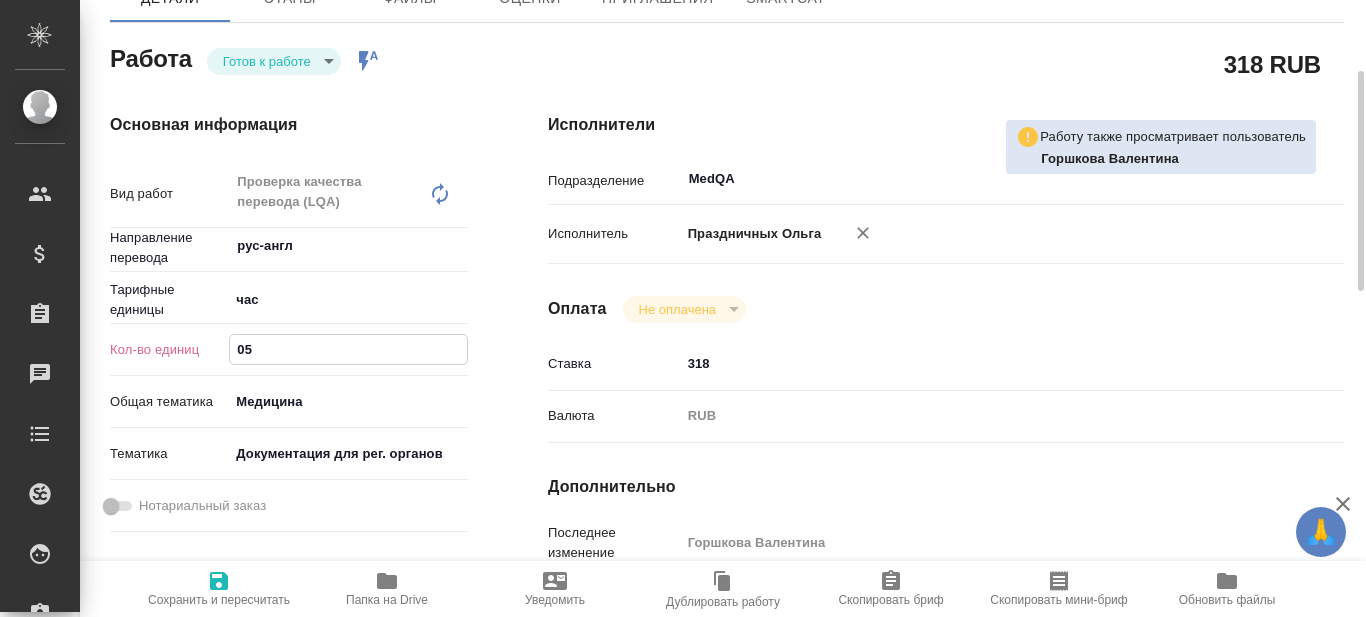 type on "x" 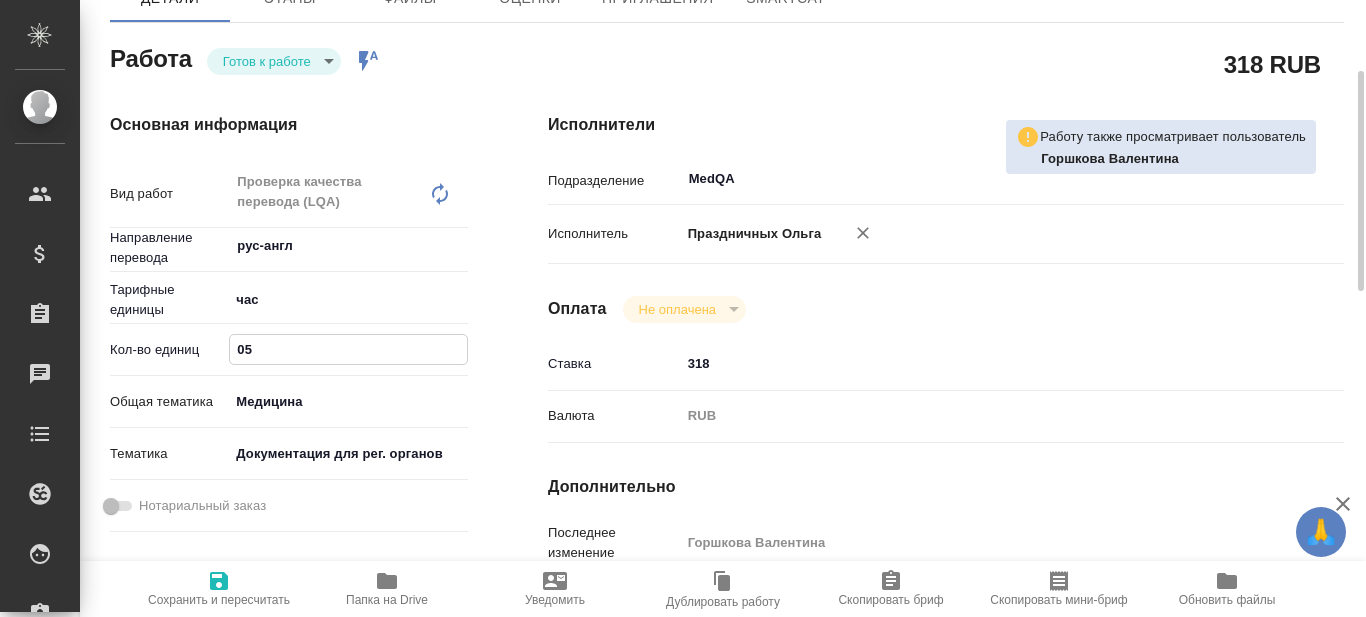 type on "x" 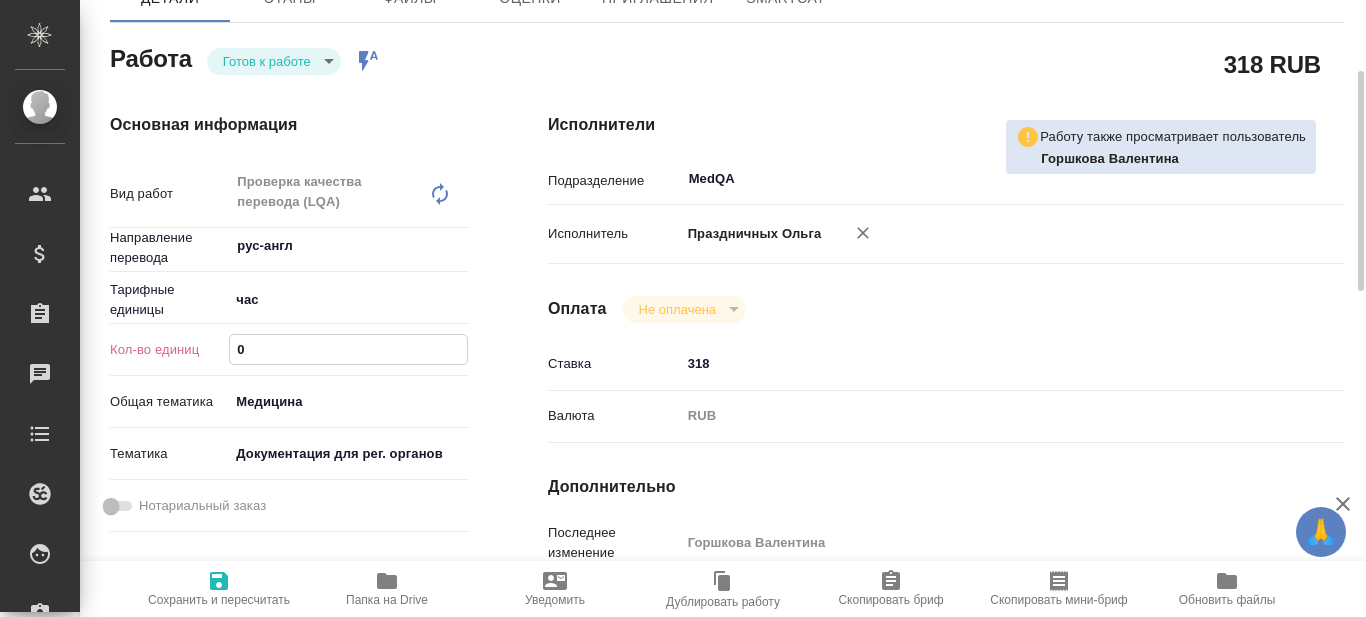 type on "0.5" 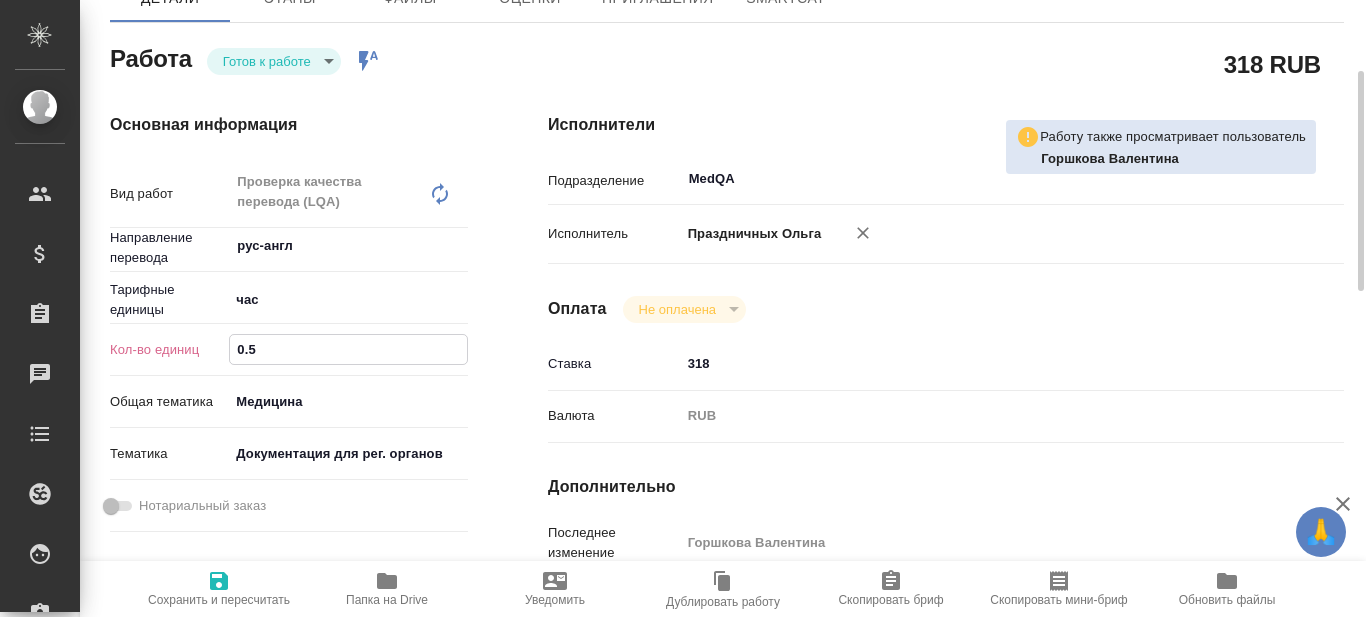 type on "x" 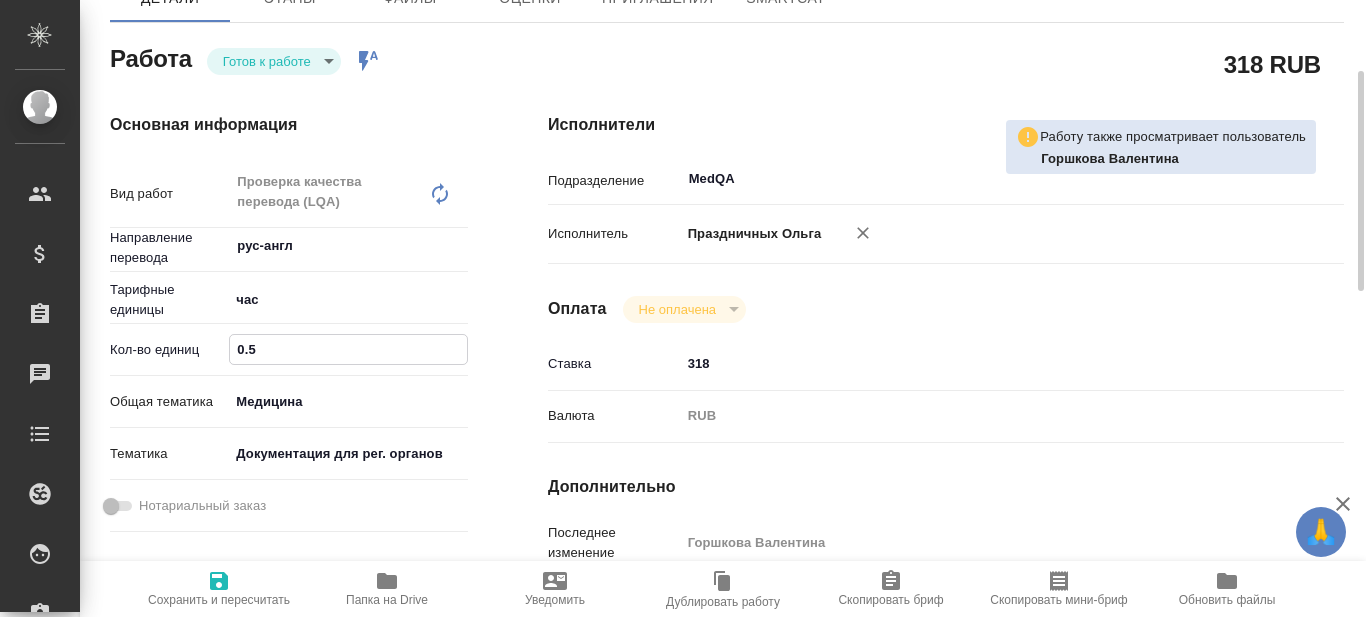type on "0.5" 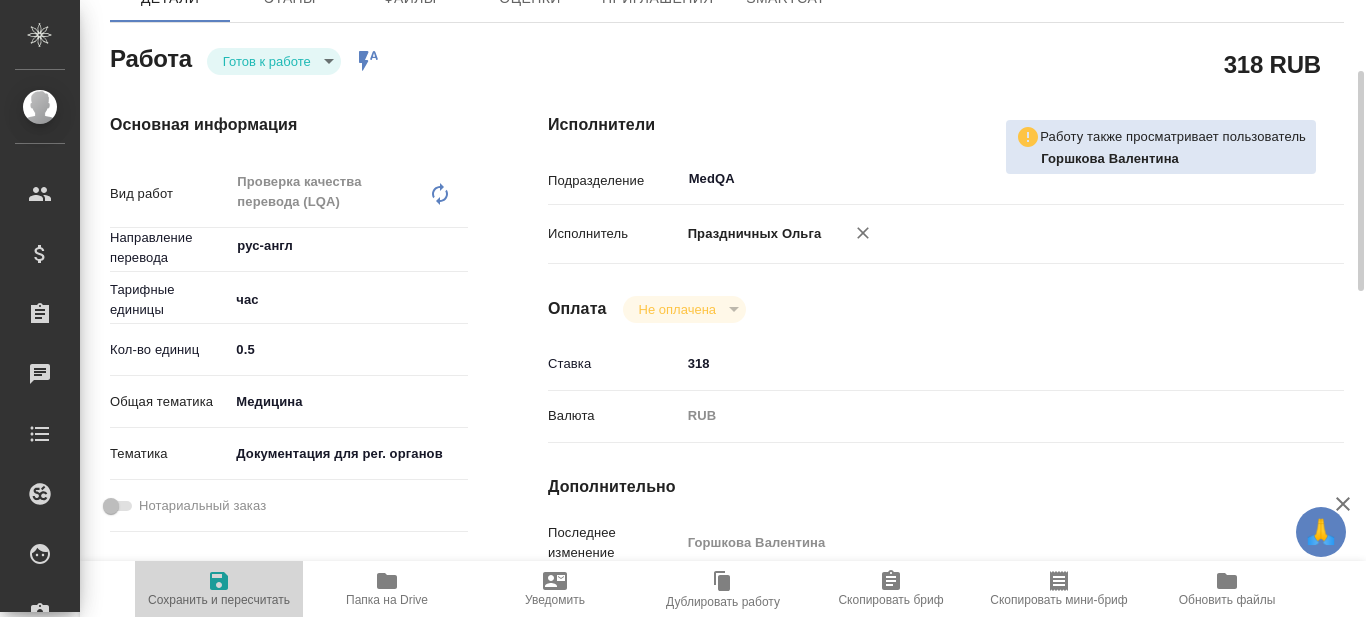 click 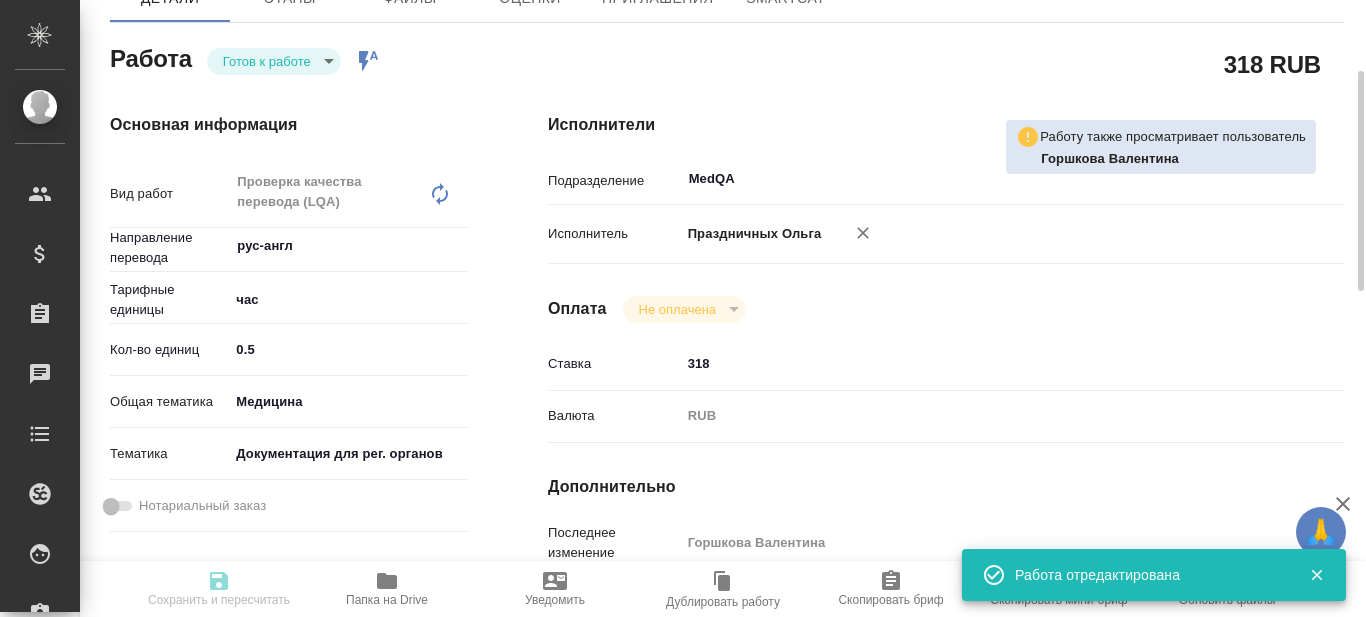 type on "x" 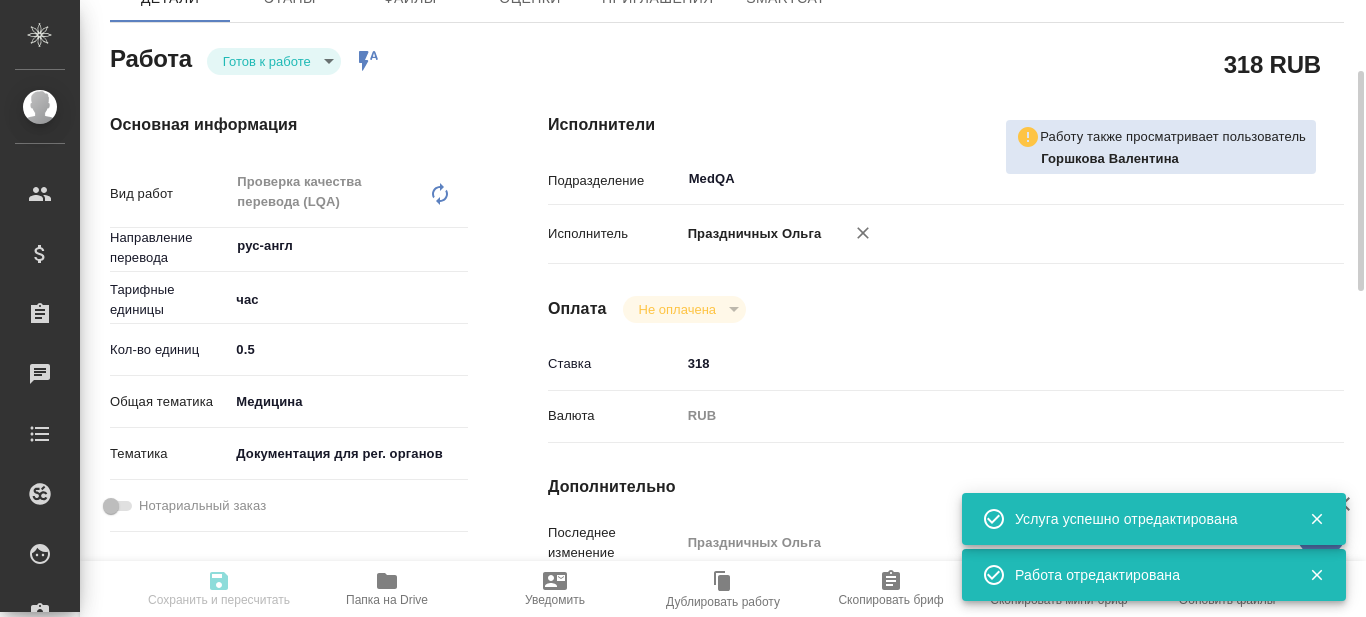 type on "readyForWork" 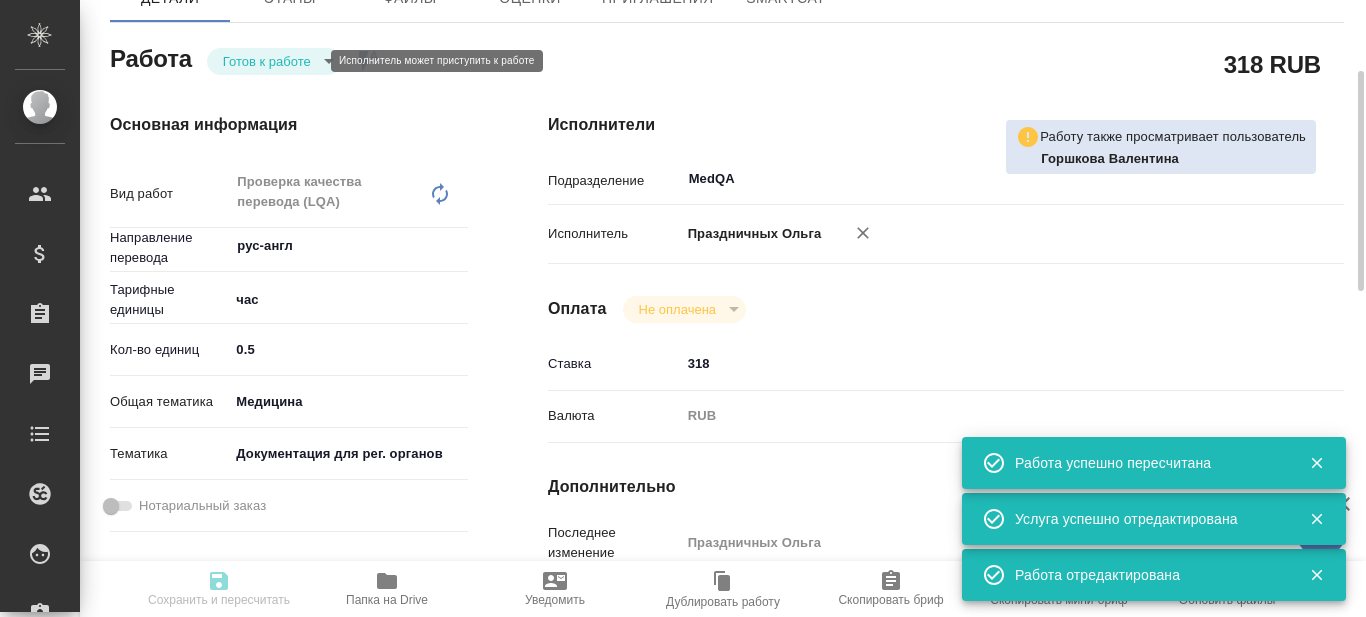 type on "readyForWork" 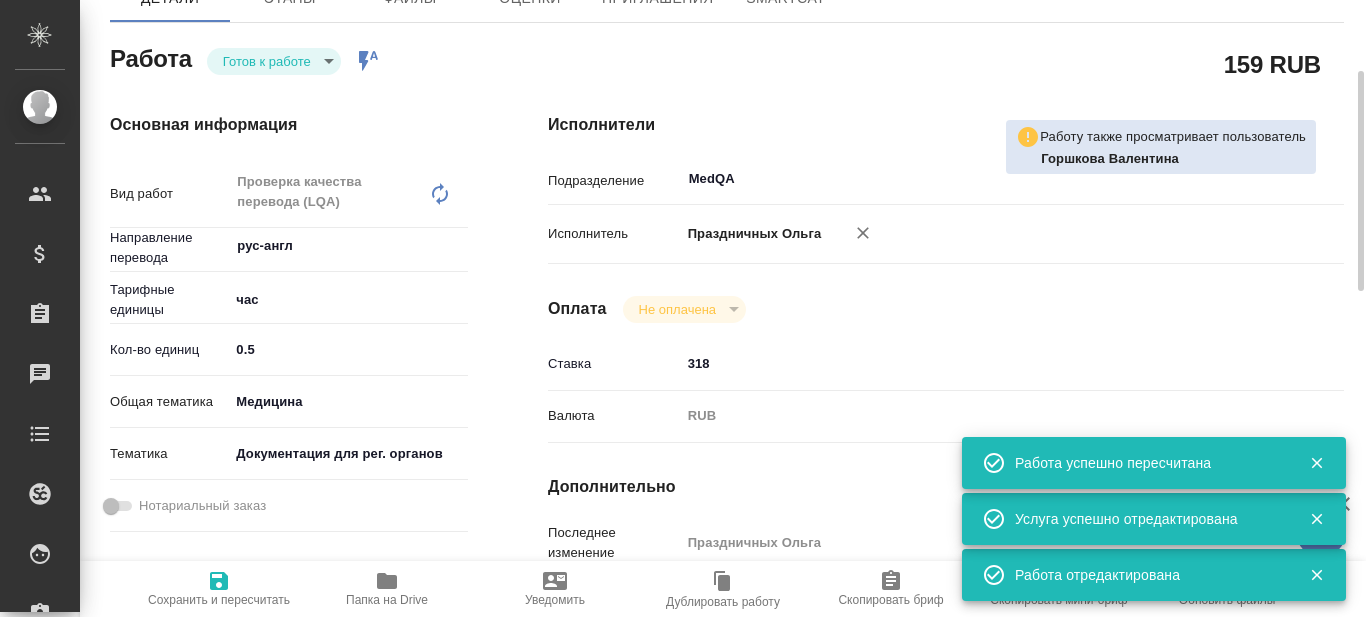 type on "x" 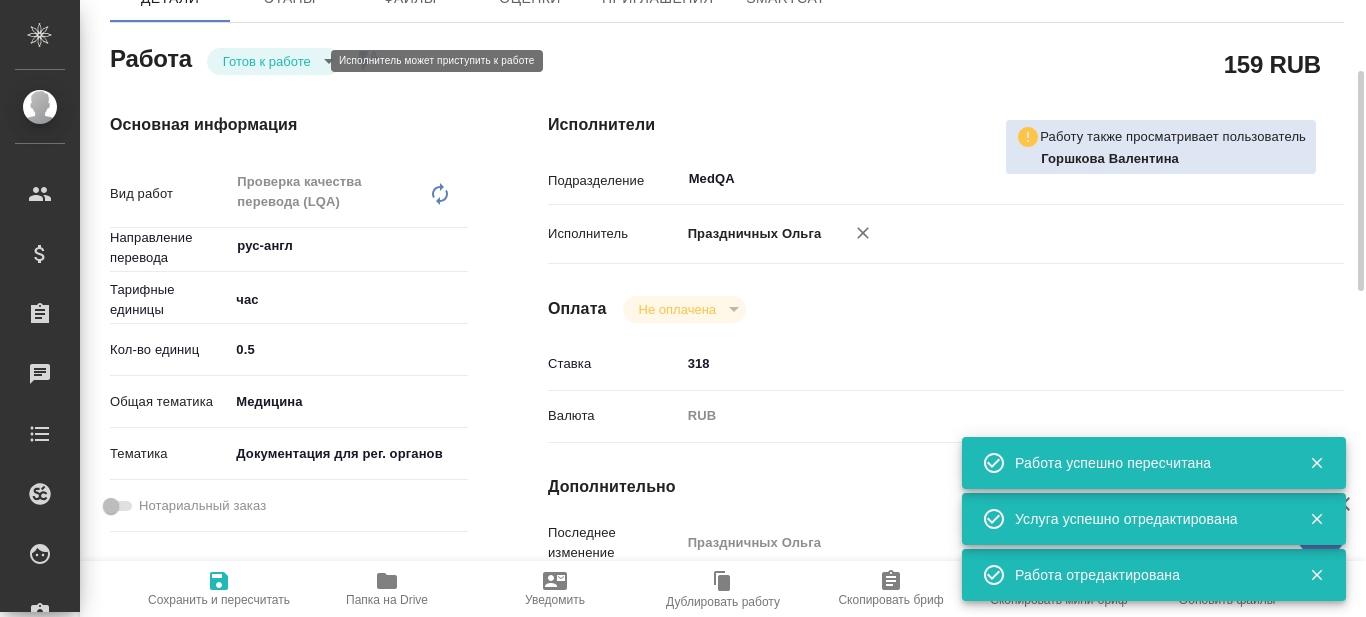 click on "🙏 .cls-1
fill:#fff;
AWATERA Prazdnichnykh Olga Клиенты Спецификации Заказы 0 Чаты Todo Проекты SC Исполнители Кандидаты Работы Входящие заявки Заявки на доставку Рекламации Проекты процессинга Конференции Выйти S_SNDZ-2282-WK-010 Кратко детали заказа Услуга Проверка качества перевода (LQA) Заказ: S_SNDZ-2282 Этапы услуги Проверка качества перевода (LQA) Работа Проверка качества перевода (LQA), Рус → Англ Проектный менеджер Горшкова Валентина Клиентские менеджеры Кабаргина Анна Работу также просматривает пользователь Горшкова Валентина Детали Этапы Файлы Оценки SmartCat Работа" at bounding box center [683, 308] 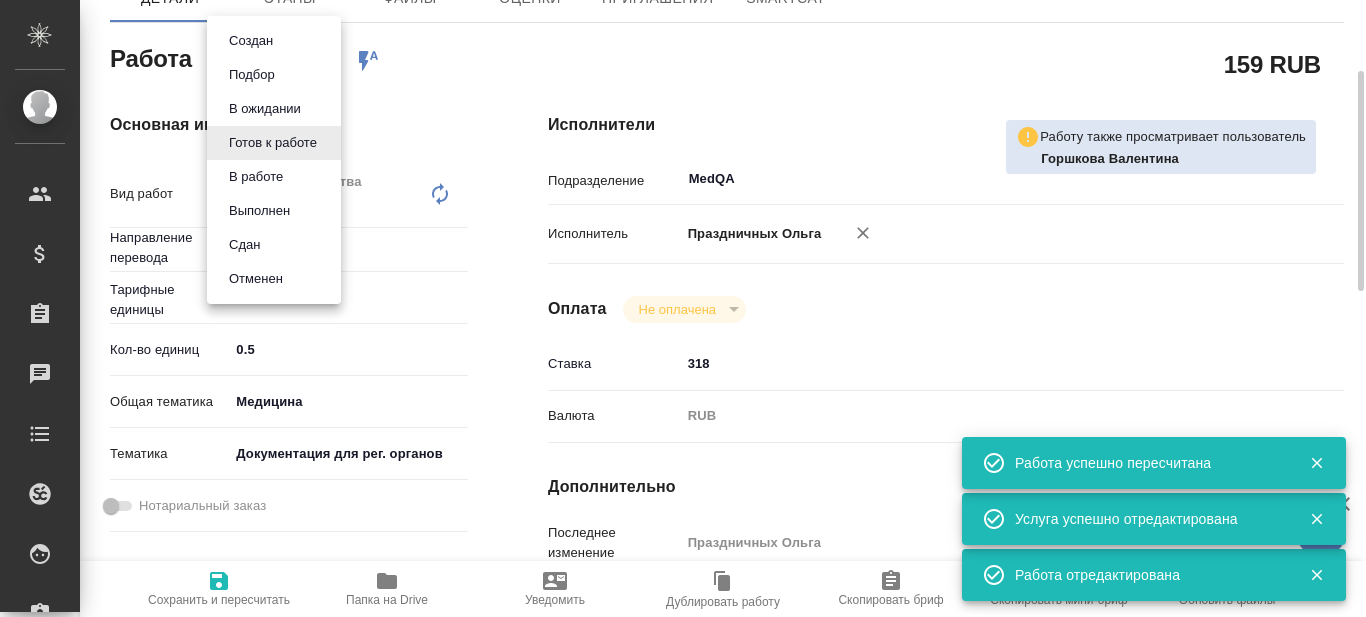 type on "x" 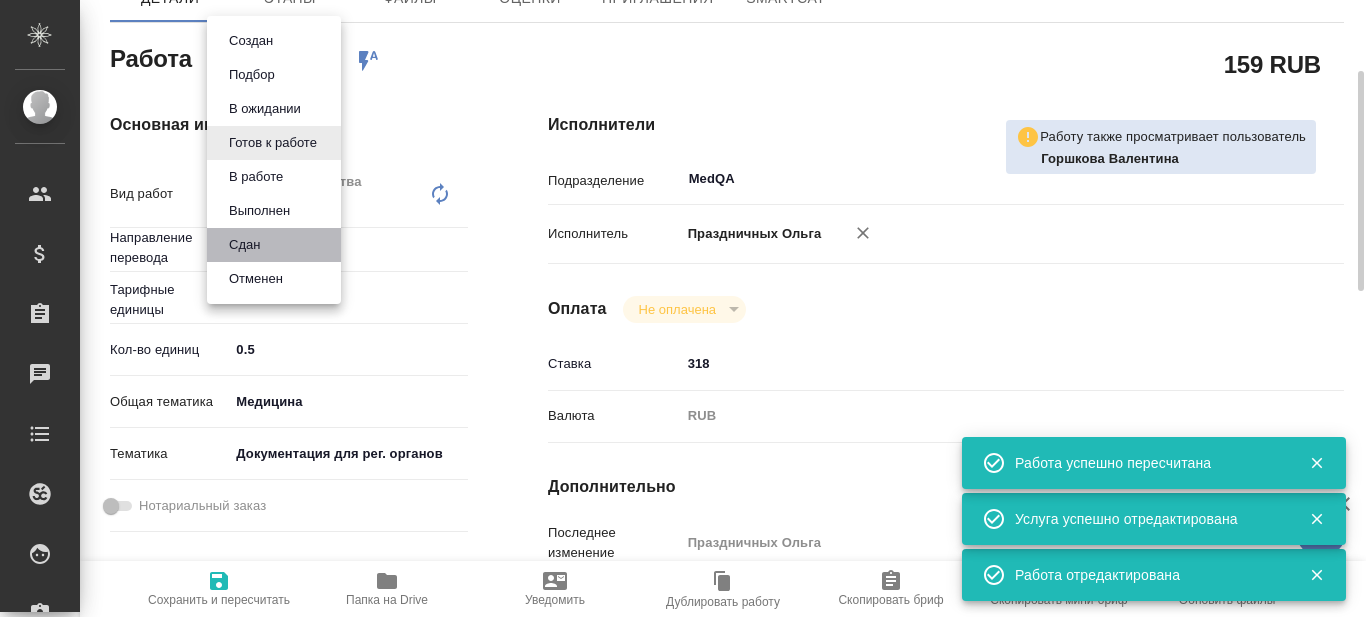 click on "Сдан" at bounding box center (274, 245) 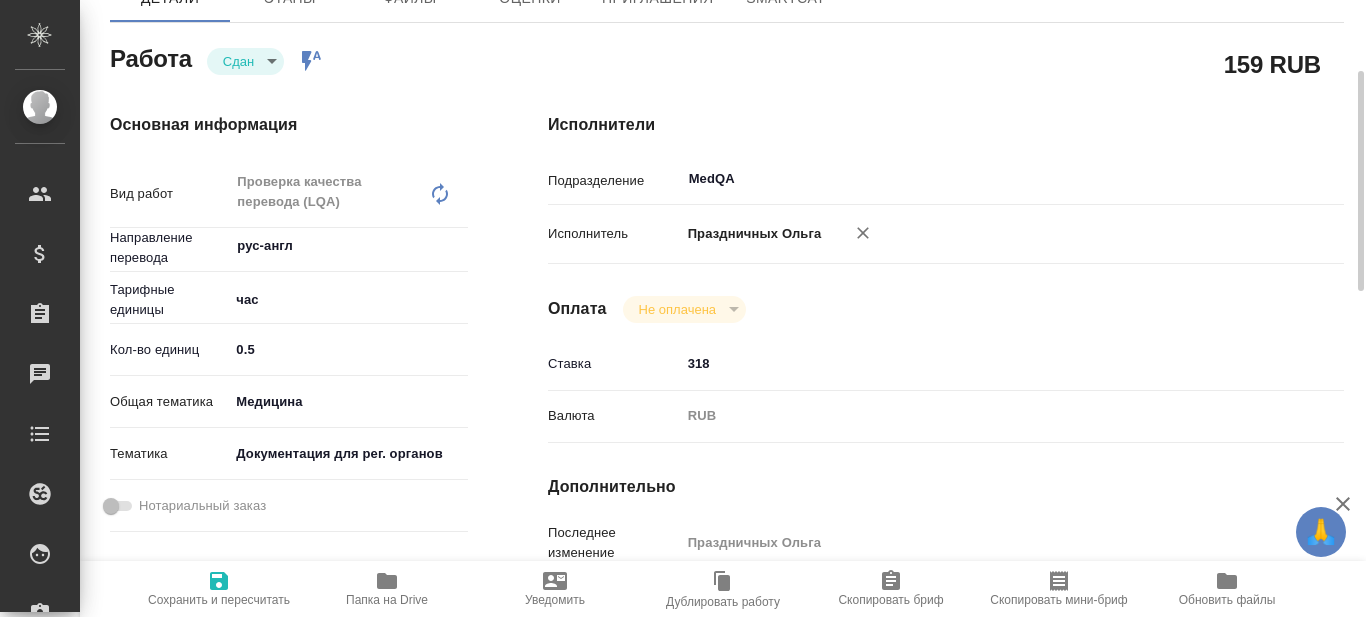 type on "x" 